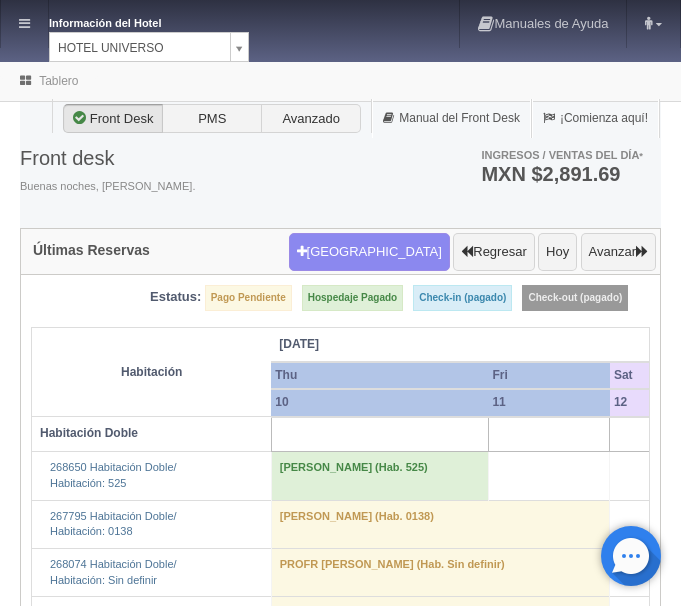 scroll, scrollTop: 0, scrollLeft: 0, axis: both 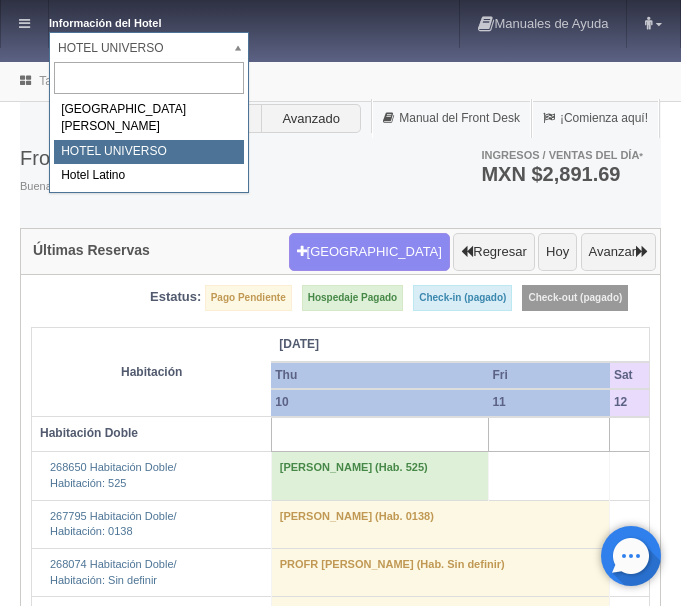 click on "Información del Hotel
[GEOGRAPHIC_DATA][PERSON_NAME]
Manuales de Ayuda
Actualizaciones recientes
[PERSON_NAME]
Mi Perfil
Salir / Log Out
Procesando...
Front desk
Reservas
Hotel y Habitaciones
Tarifas
Inventarios
Promociones
Cupones
Productos y Servicios" at bounding box center [340, 3006] 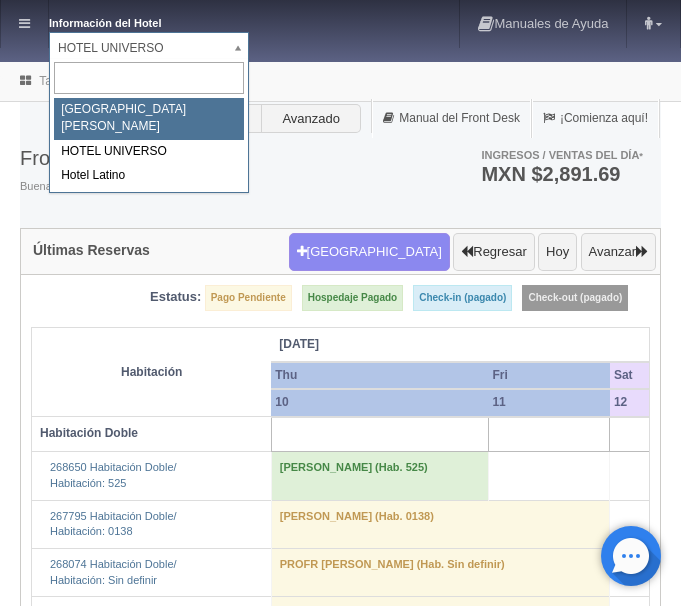 select on "357" 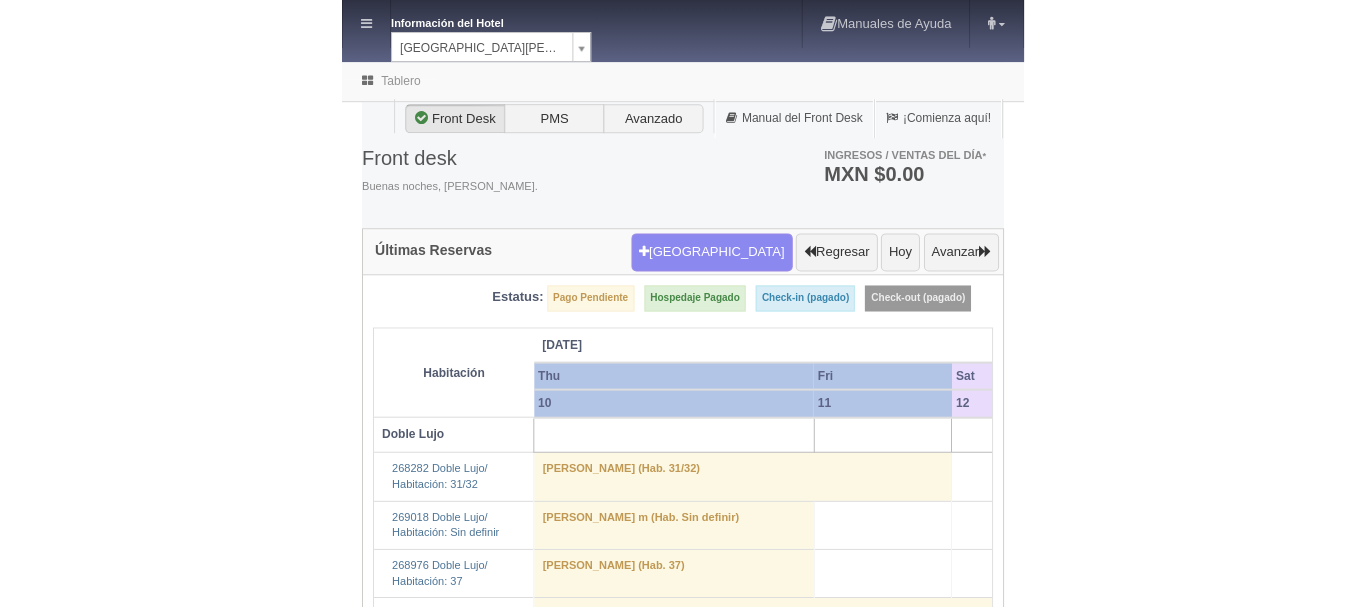 scroll, scrollTop: 0, scrollLeft: 0, axis: both 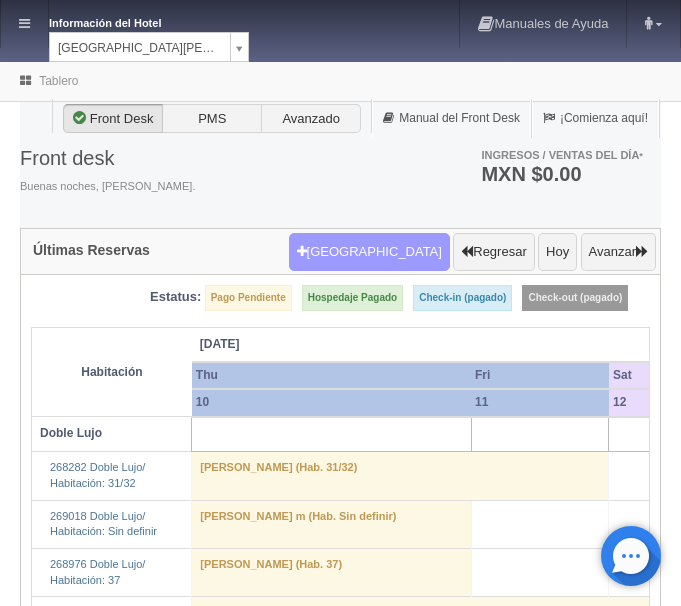 click on "[GEOGRAPHIC_DATA]" at bounding box center (369, 252) 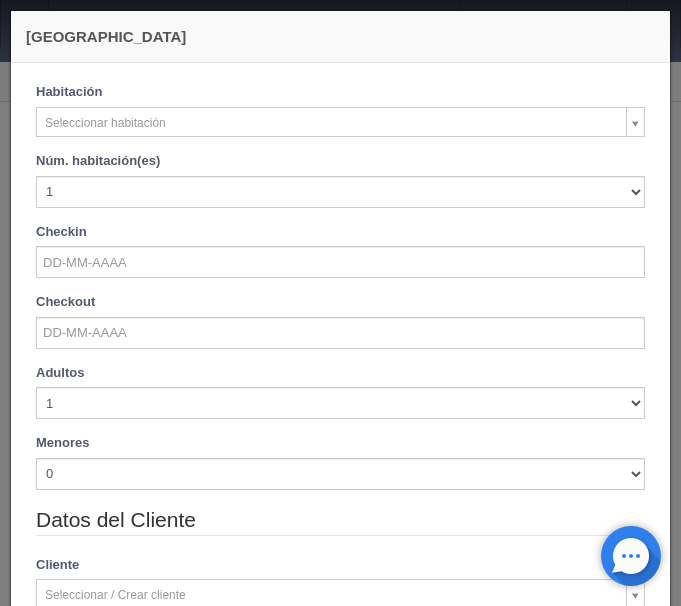 checkbox on "false" 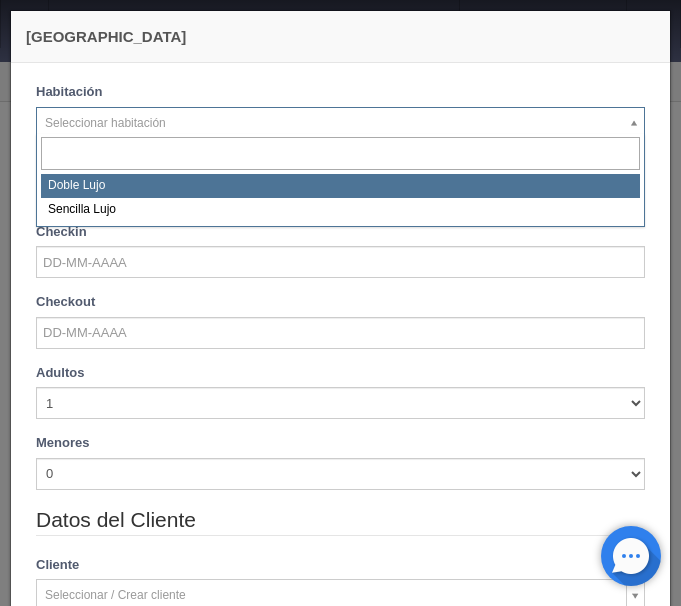 click on "Información del Hotel
HOTEL SAN FRANCISCO PLAZA
HOTEL SAN FRANCISCO PLAZA
HOTEL UNIVERSO
Hotel Latino
Manuales de Ayuda
Actualizaciones recientes
ana del carmen
Mi Perfil
Salir / Log Out
Procesando...
Front desk
Reservas
Hotel y Habitaciones
Tarifas
Inventarios
Promociones
Cupones
Productos y Servicios" at bounding box center (340, 1379) 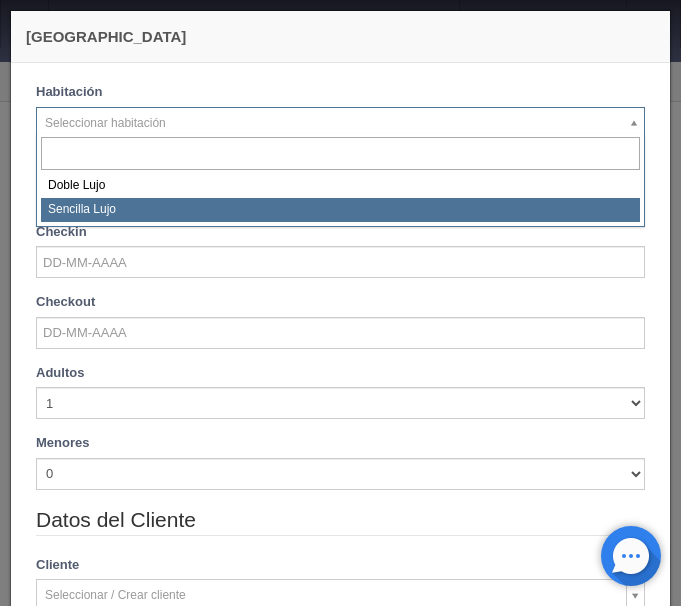 select on "576" 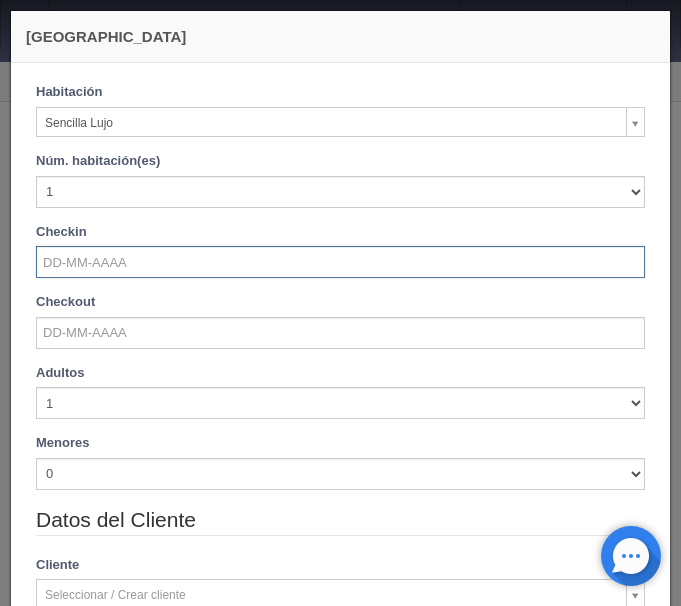 click at bounding box center [340, 262] 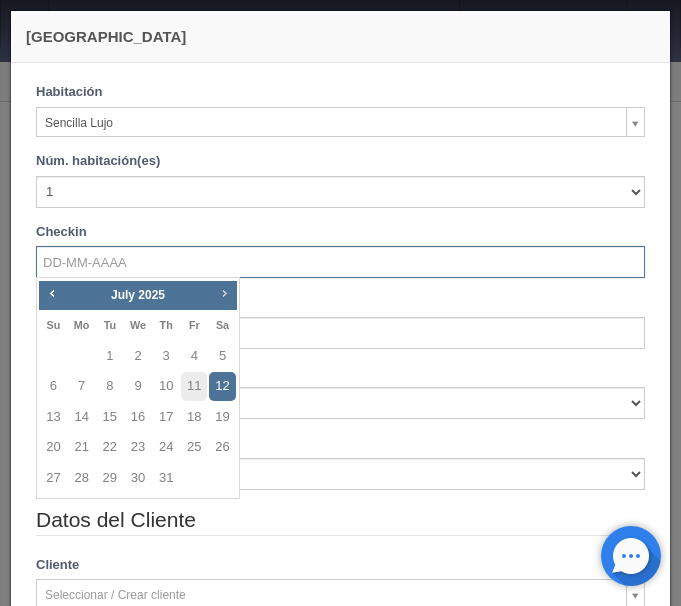 click on "Next" at bounding box center [224, 293] 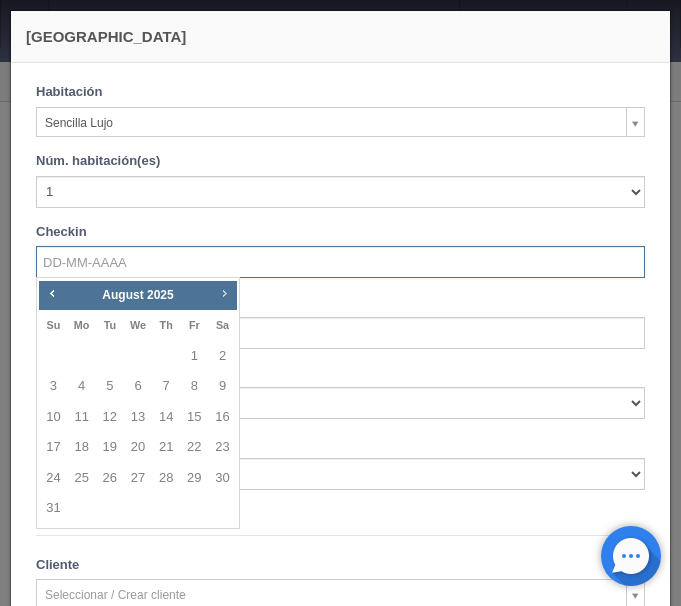 click on "Next" at bounding box center (224, 293) 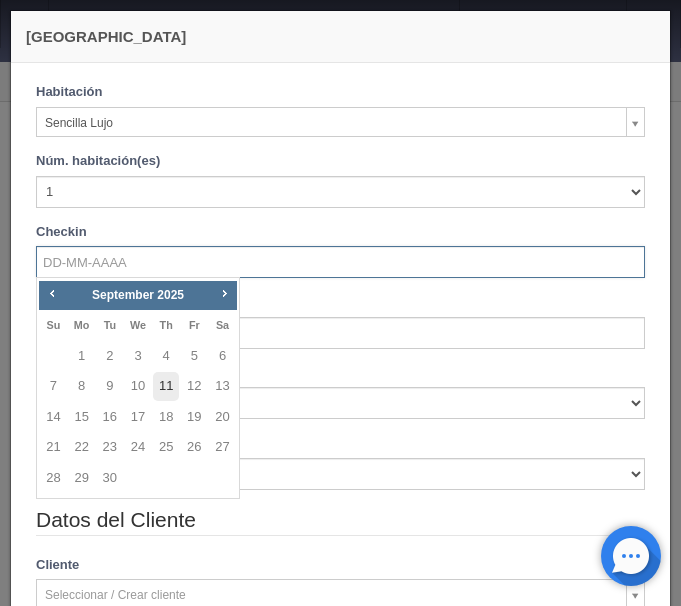 click on "11" at bounding box center [166, 386] 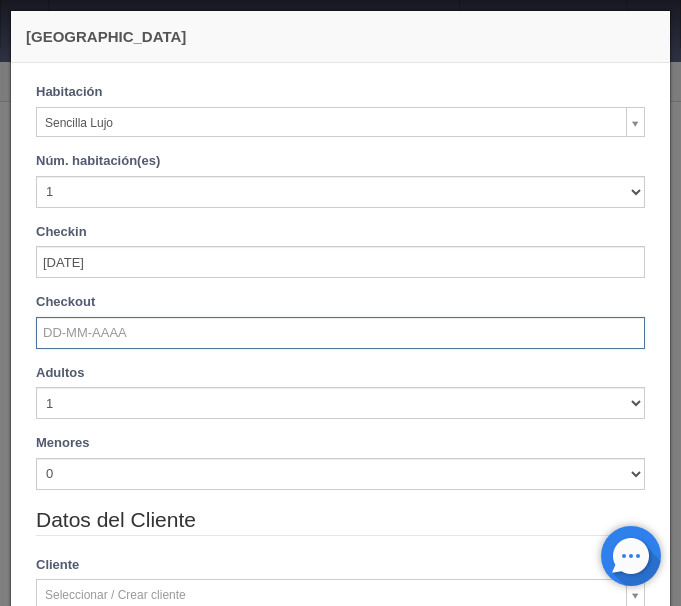 click at bounding box center (340, 333) 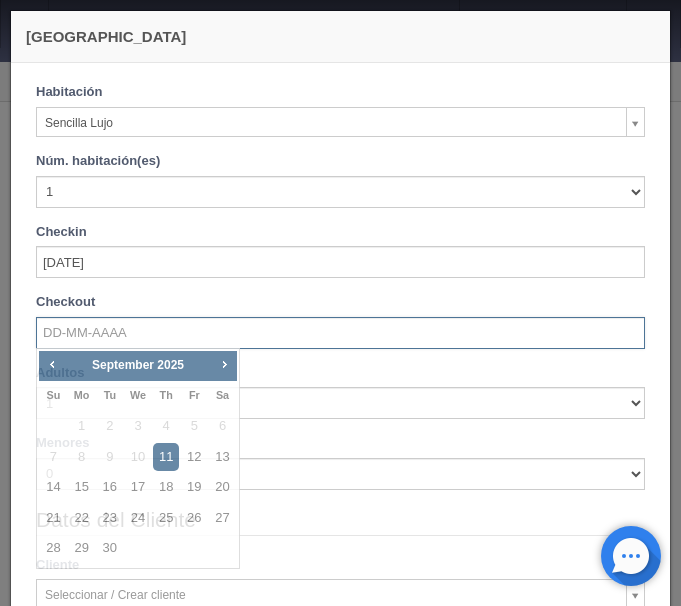 checkbox on "false" 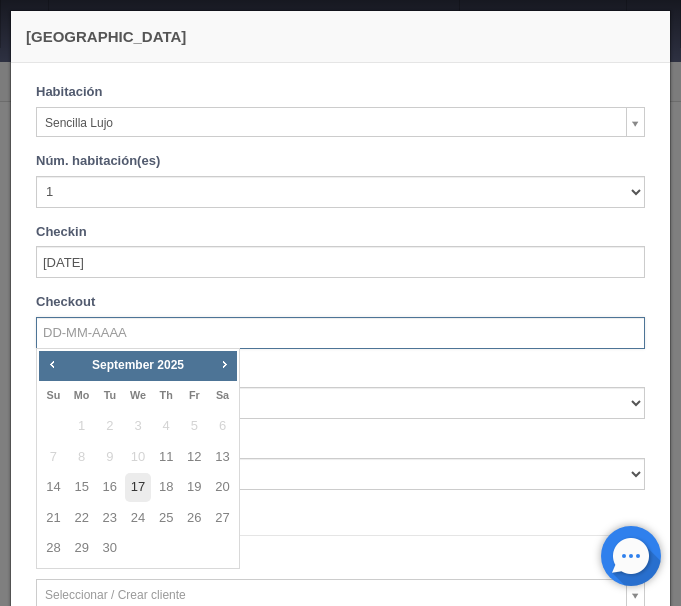 click on "17" at bounding box center (138, 487) 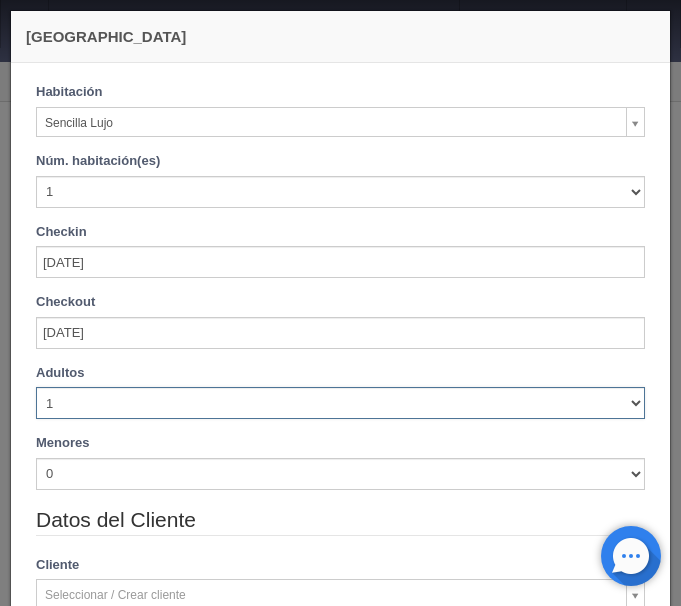 click on "1
2
3
4
5
6
7
8
9
10" at bounding box center [340, 403] 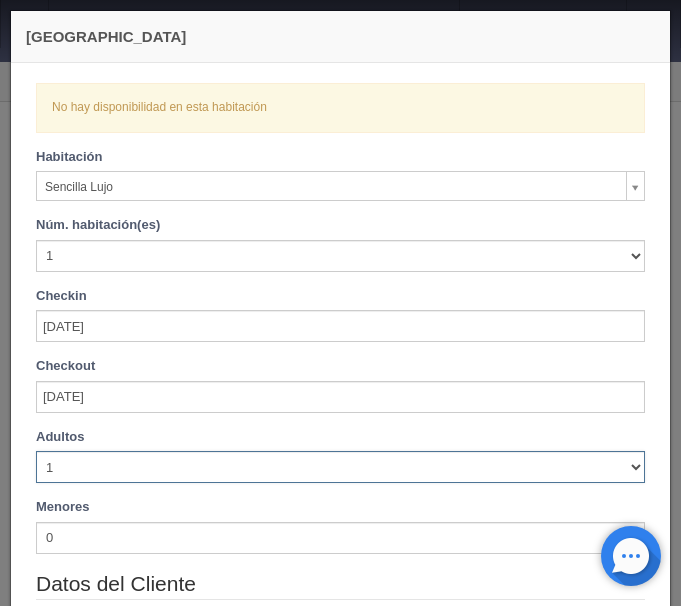 select on "2" 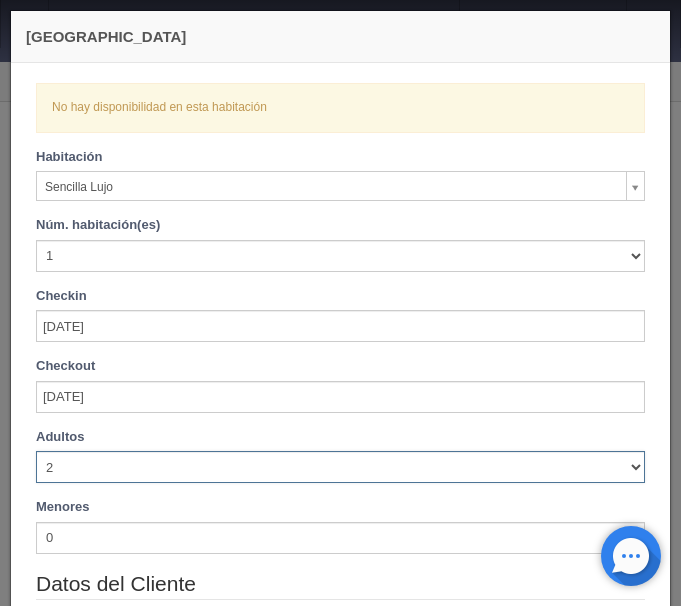 checkbox on "false" 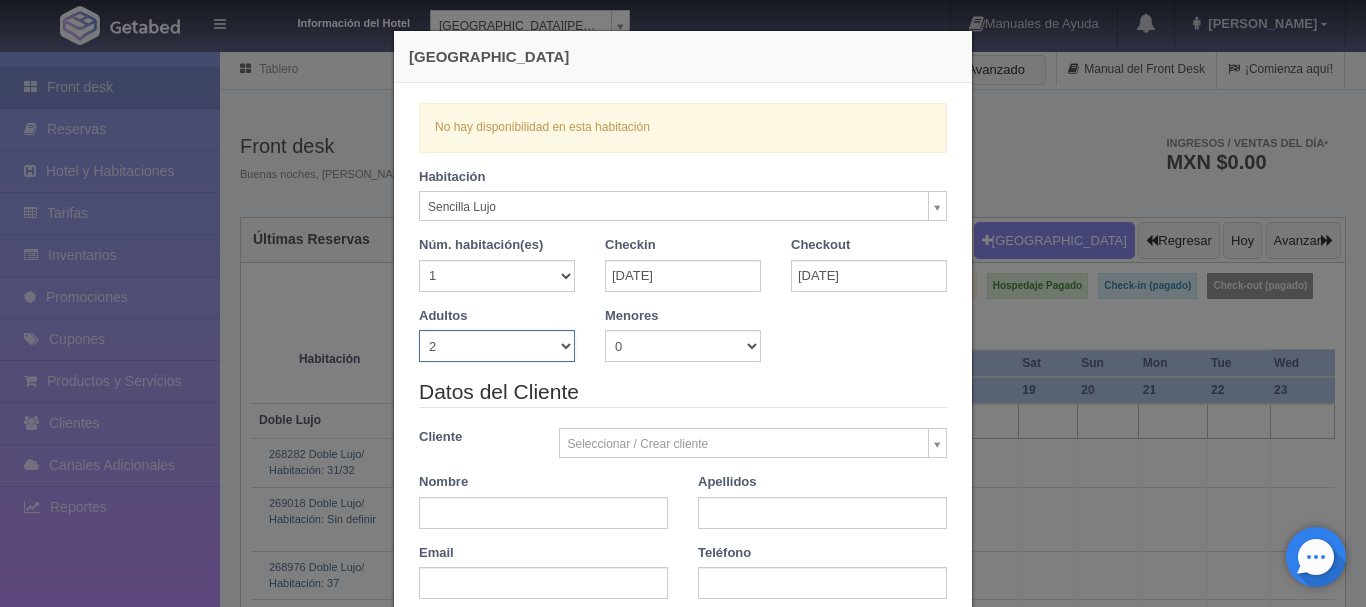 click on "Nueva Reserva
Verficando disponibilidad
No hay disponibilidad en esta habitación
Habitación
Sencilla Lujo
Doble Lujo
Sencilla Lujo
Núm. habitación(es)
1
2
3
4
5
6
7
8
9
10
11
12
13
14
15
16
17
18
19
20
Checkin
11-09-2025
Checkout
17-09-2025
Adultos
1
2
3
4
5
6
7
8
9
10
Menores
0
1
2
3
4
5
6
7
8
9
10
Edad menores
0" at bounding box center [683, 303] 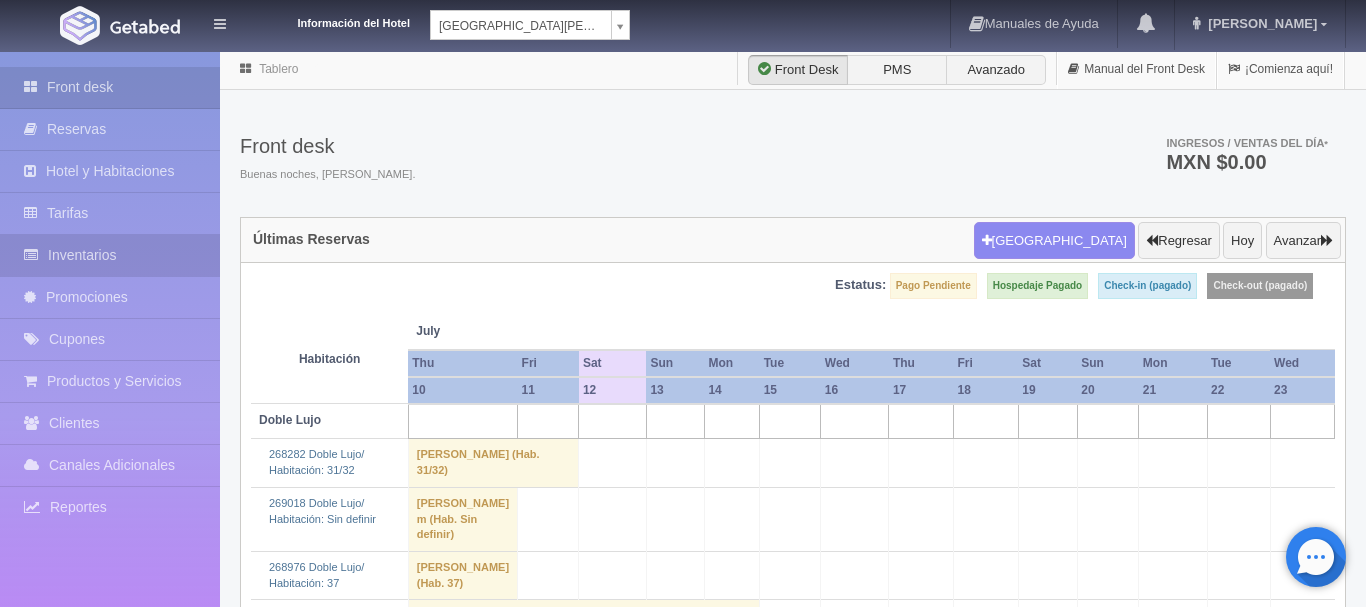 click on "Inventarios" at bounding box center [110, 255] 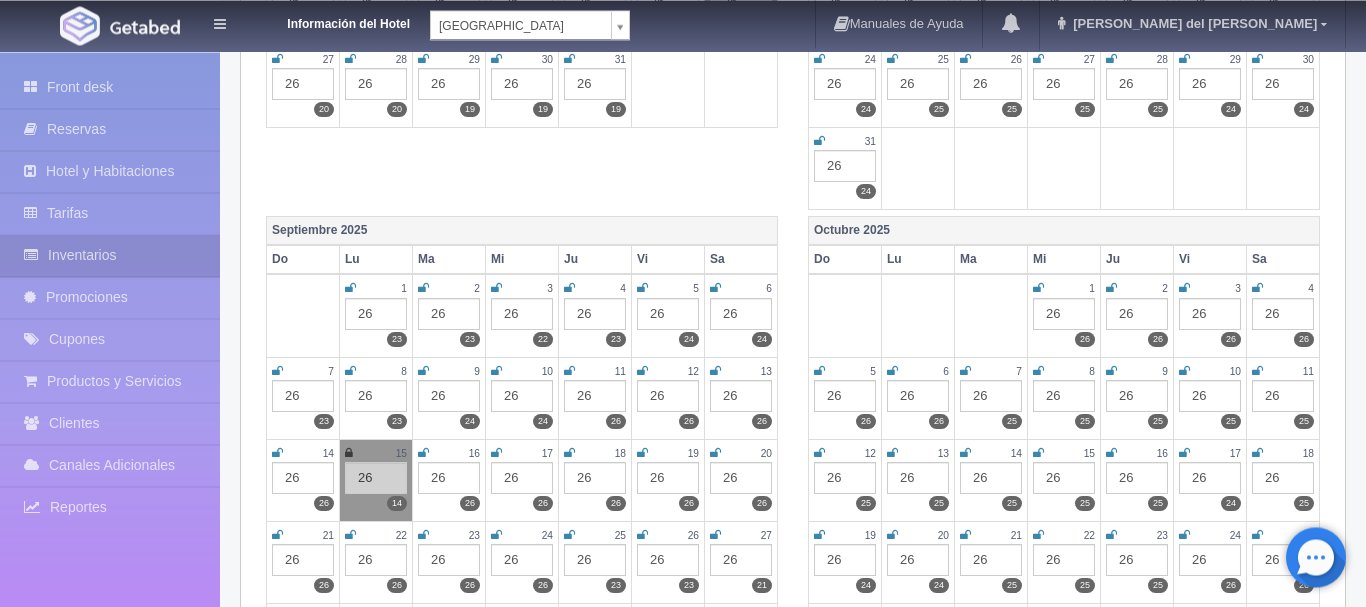 scroll, scrollTop: 714, scrollLeft: 0, axis: vertical 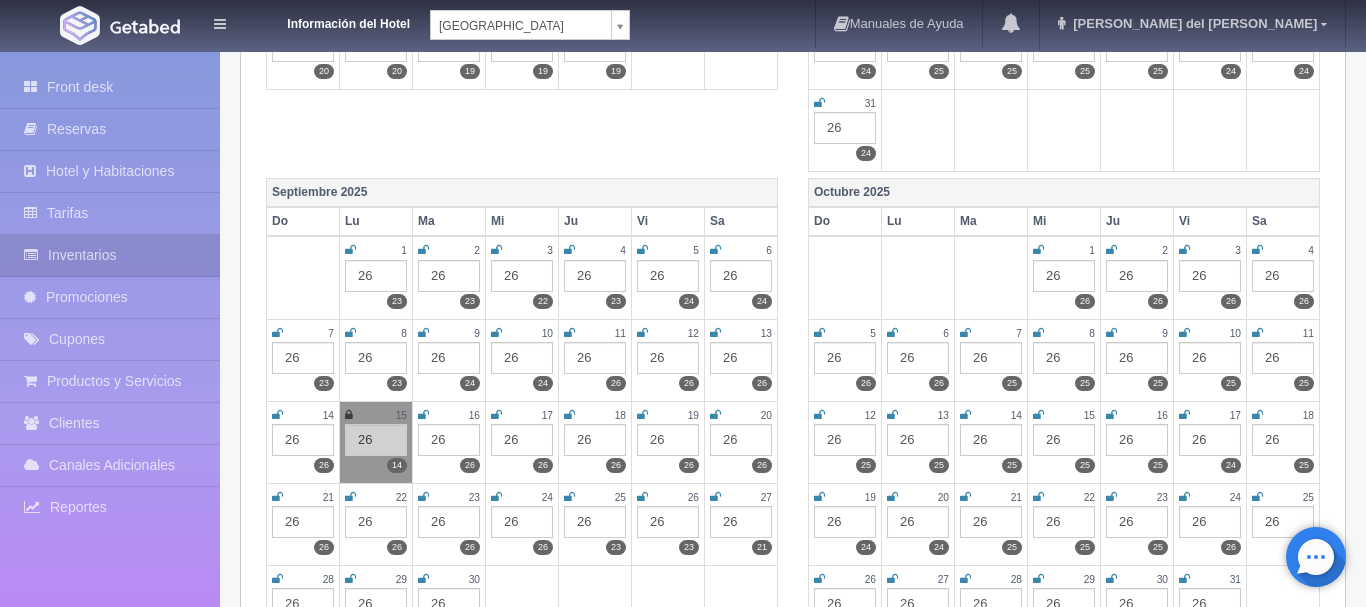 click at bounding box center (349, 415) 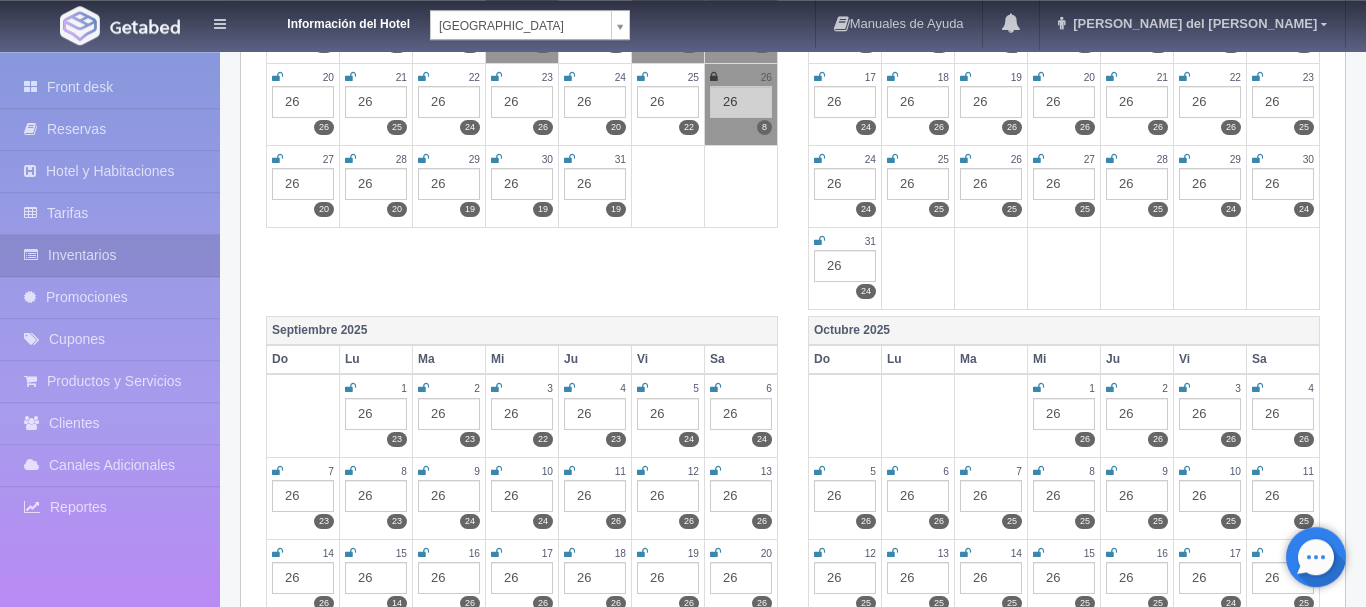 scroll, scrollTop: 510, scrollLeft: 0, axis: vertical 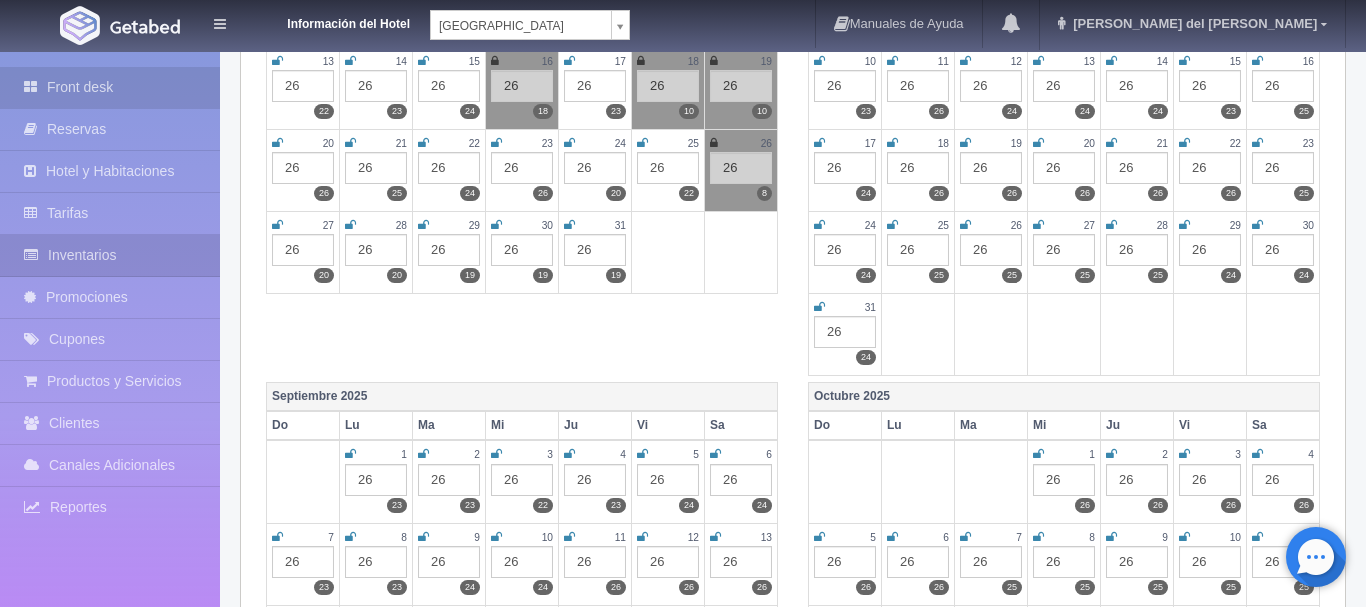 click on "Front desk" at bounding box center (110, 87) 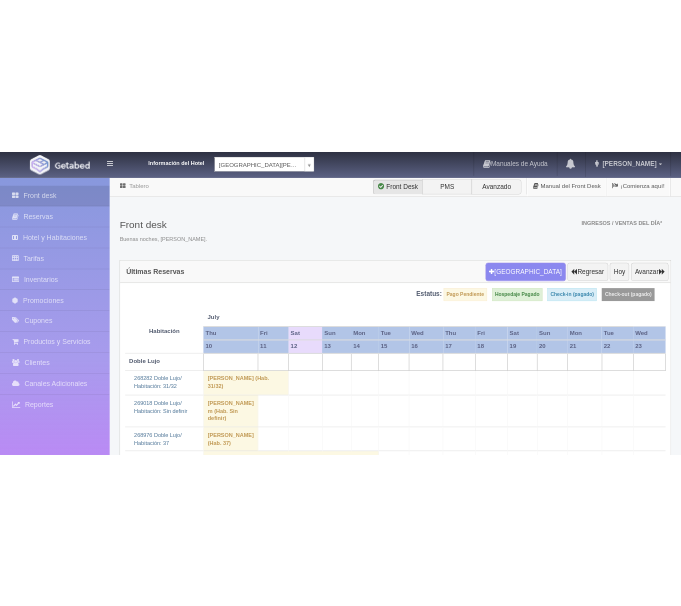 scroll, scrollTop: 0, scrollLeft: 0, axis: both 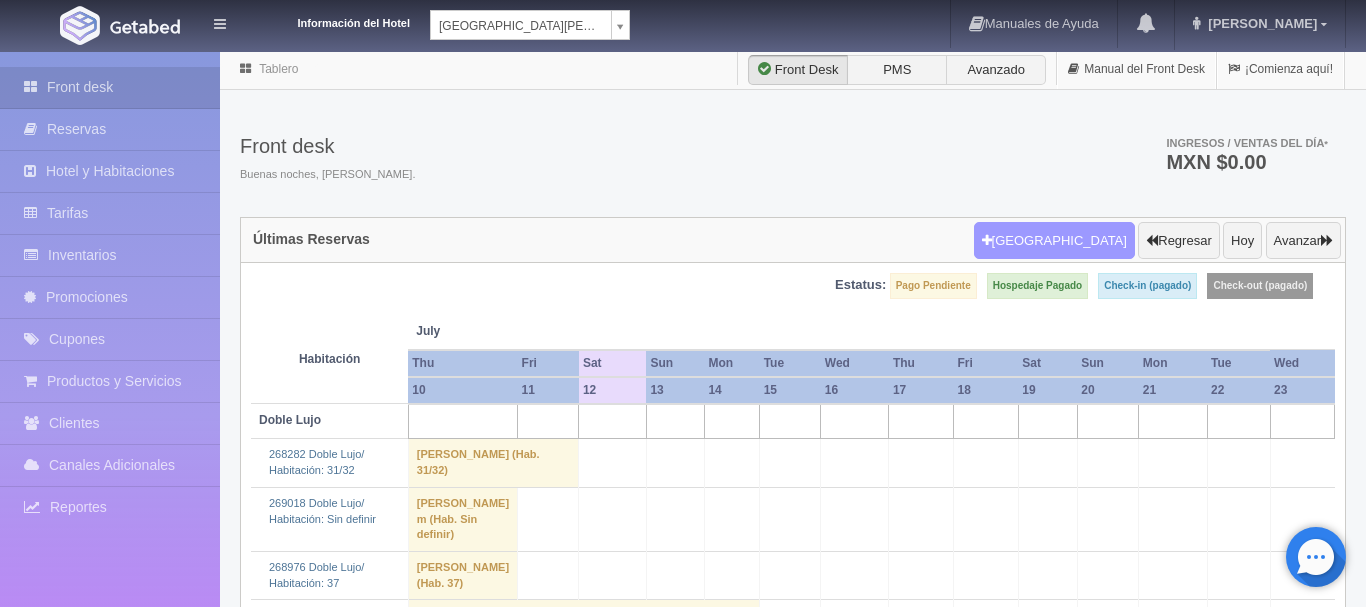 click on "[GEOGRAPHIC_DATA]" at bounding box center [1054, 241] 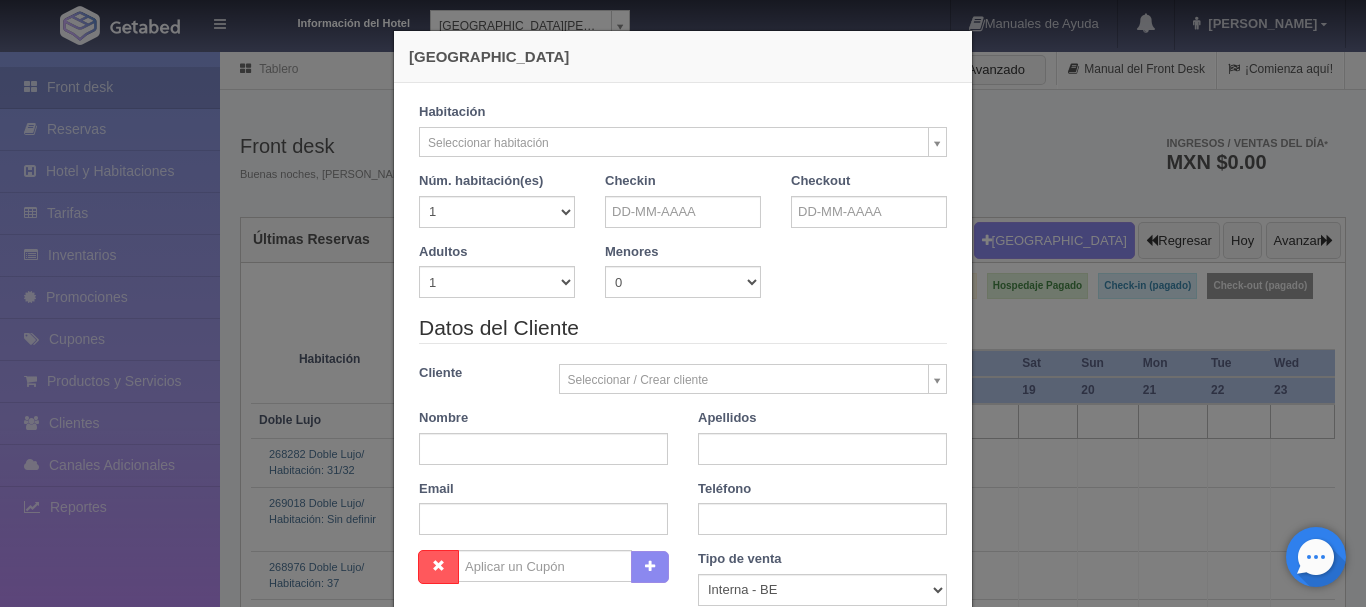 checkbox on "false" 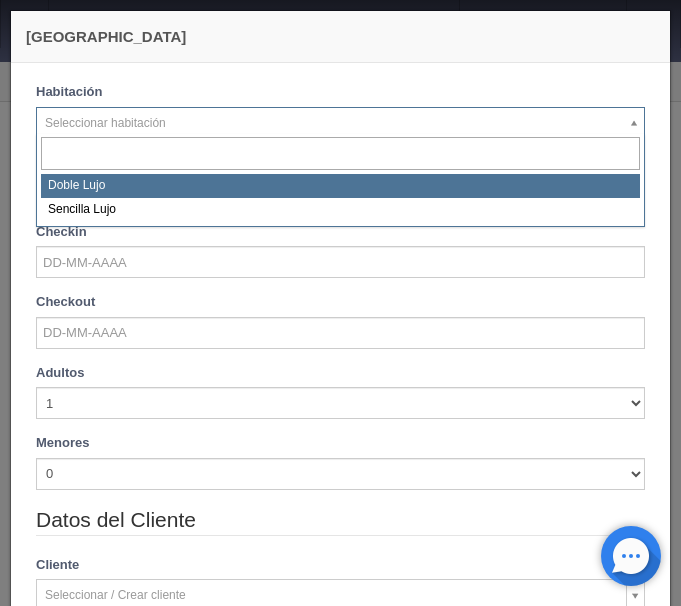 click on "Información del Hotel
HOTEL SAN FRANCISCO PLAZA
HOTEL SAN FRANCISCO PLAZA
HOTEL UNIVERSO
Hotel Latino
Manuales de Ayuda
Actualizaciones recientes
ana del carmen
Mi Perfil
Salir / Log Out
Procesando...
Front desk
Reservas
Hotel y Habitaciones
Tarifas
Inventarios
Promociones
Cupones
Productos y Servicios" at bounding box center [340, 1379] 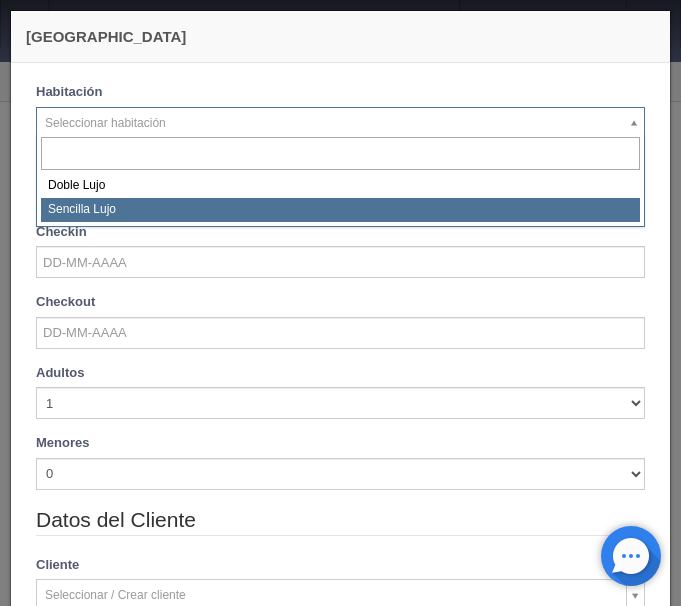 select on "576" 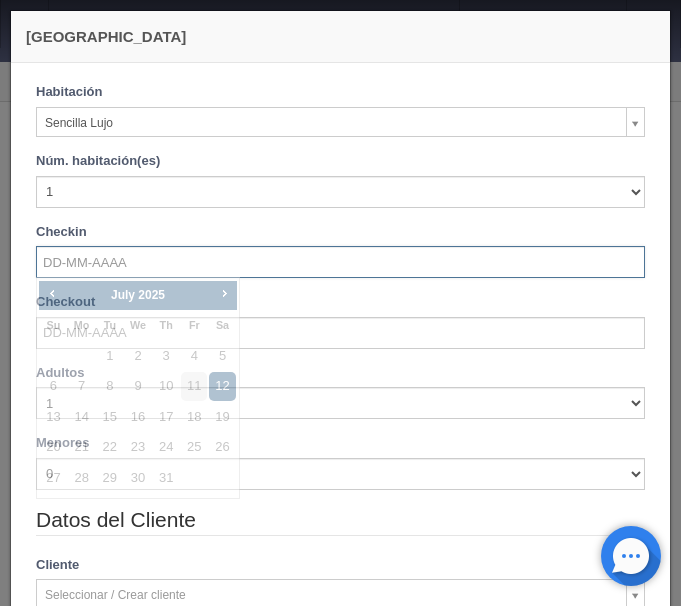 click at bounding box center [340, 262] 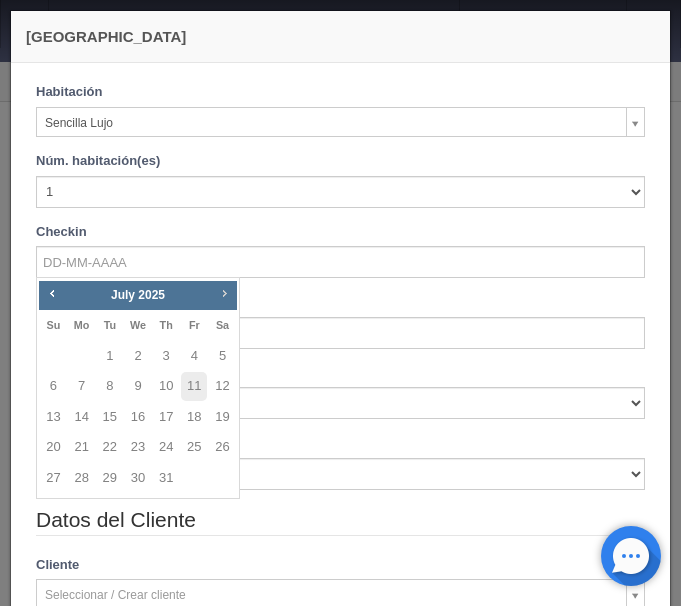 click on "Next" at bounding box center [224, 293] 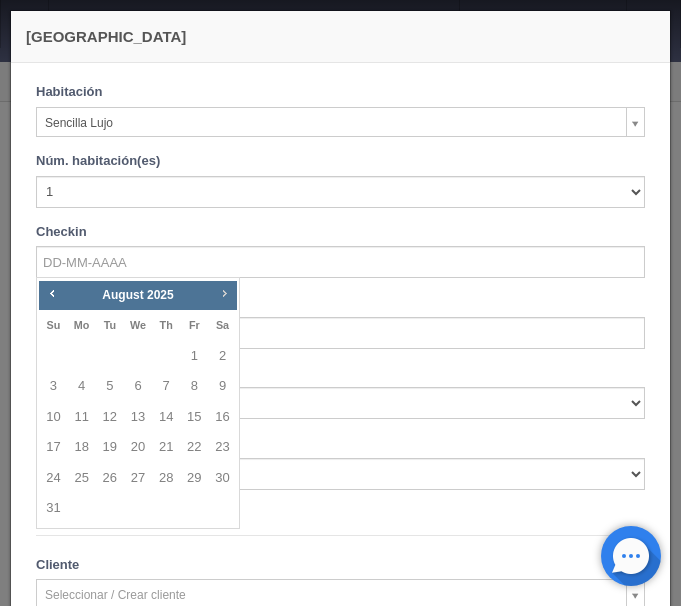 click on "Next" at bounding box center (224, 293) 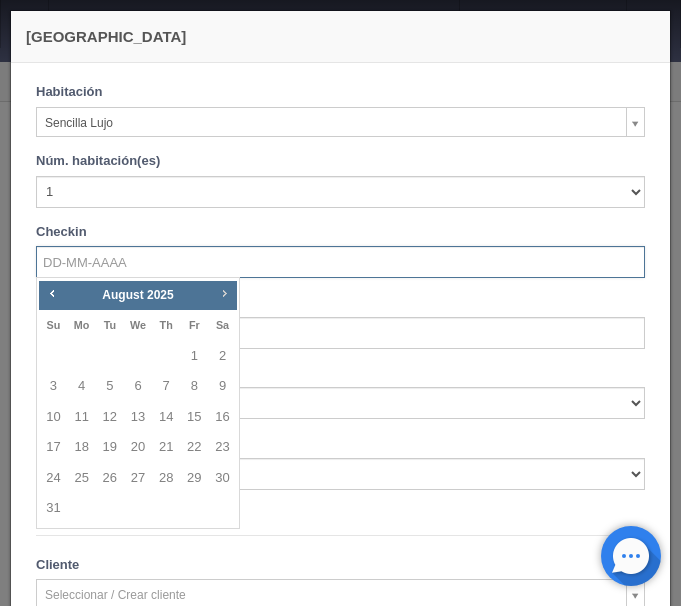 checkbox on "false" 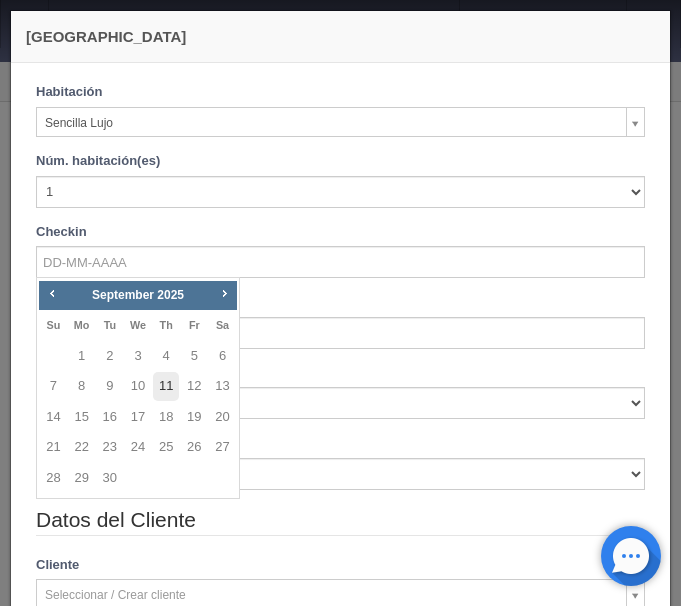 click on "11" at bounding box center (166, 386) 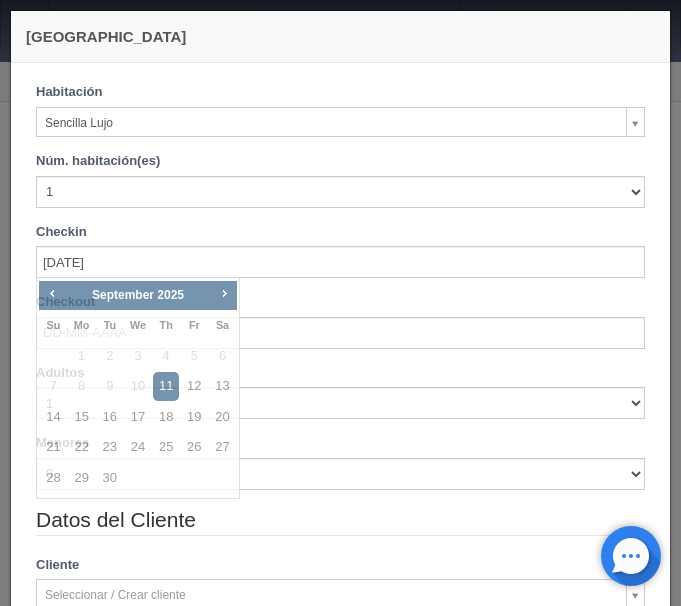 checkbox on "false" 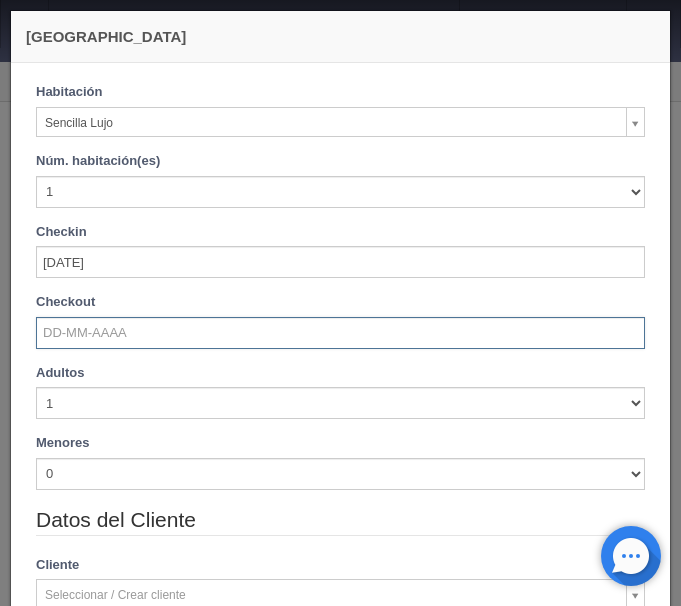 click at bounding box center (340, 333) 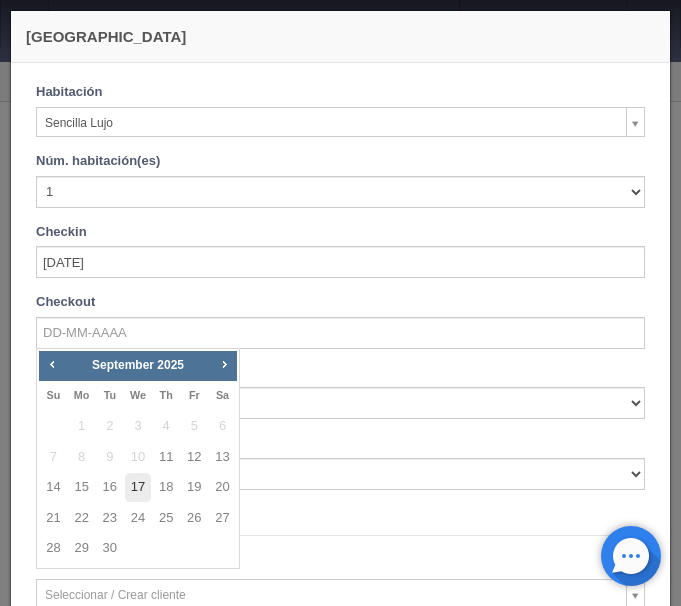 click on "17" at bounding box center (138, 487) 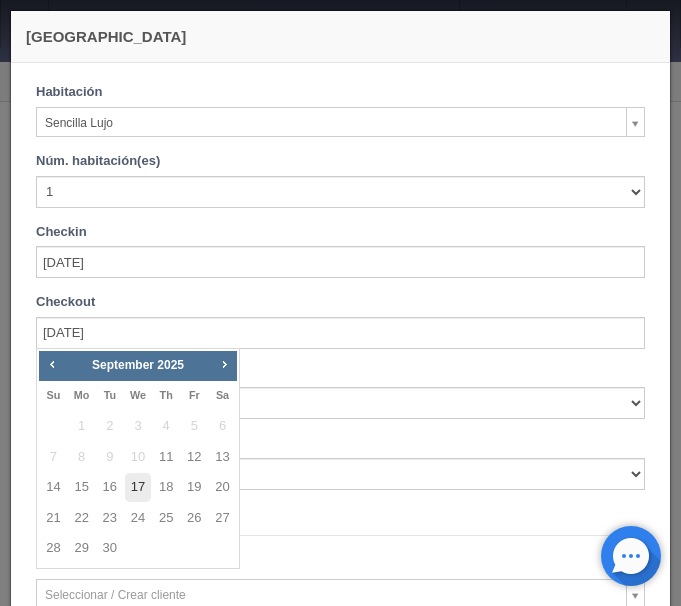 checkbox on "false" 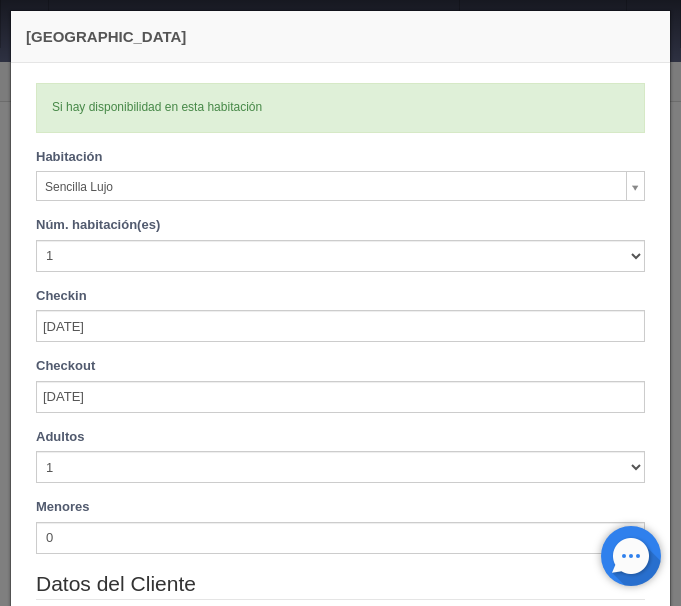 type on "6900.00" 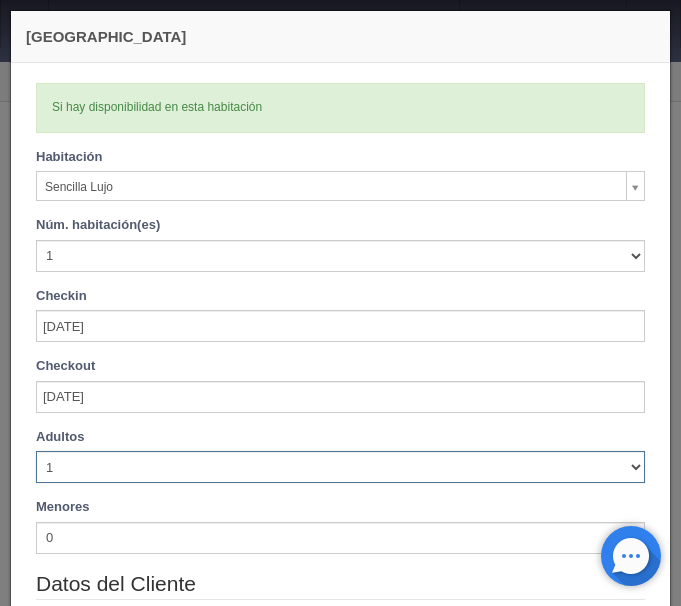 click on "1
2
3
4
5
6
7
8
9
10" at bounding box center [340, 467] 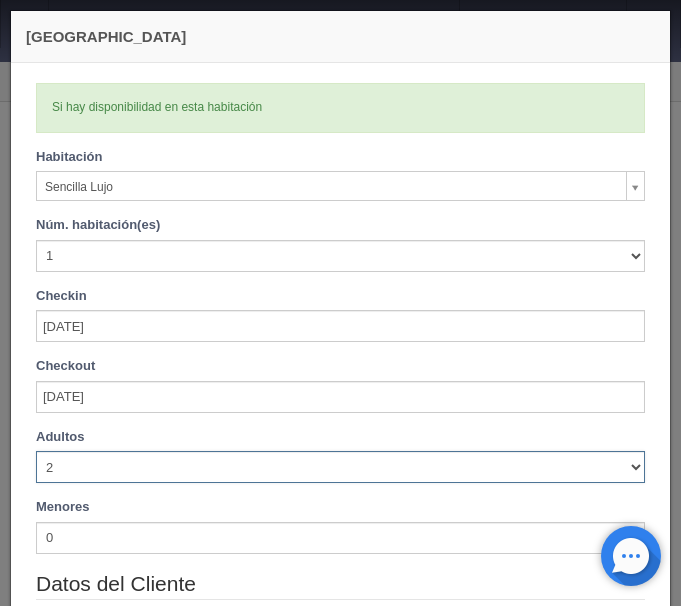 click on "2" at bounding box center (0, 0) 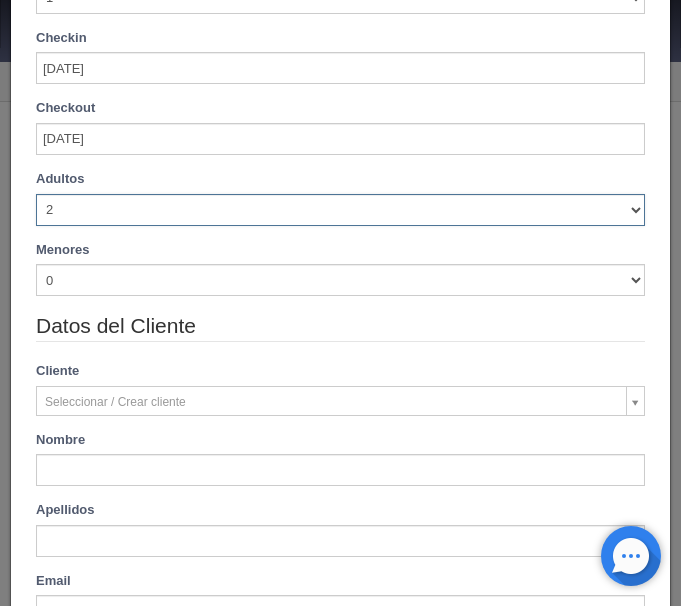 type on "6900.00" 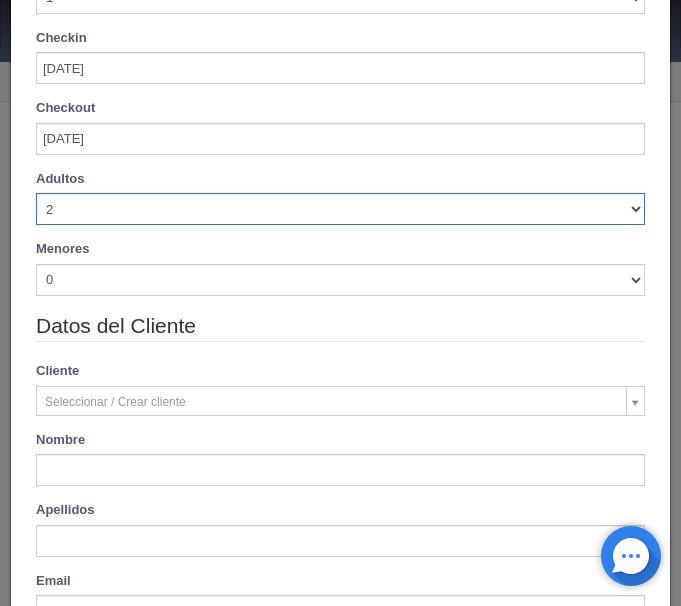 scroll, scrollTop: 342, scrollLeft: 0, axis: vertical 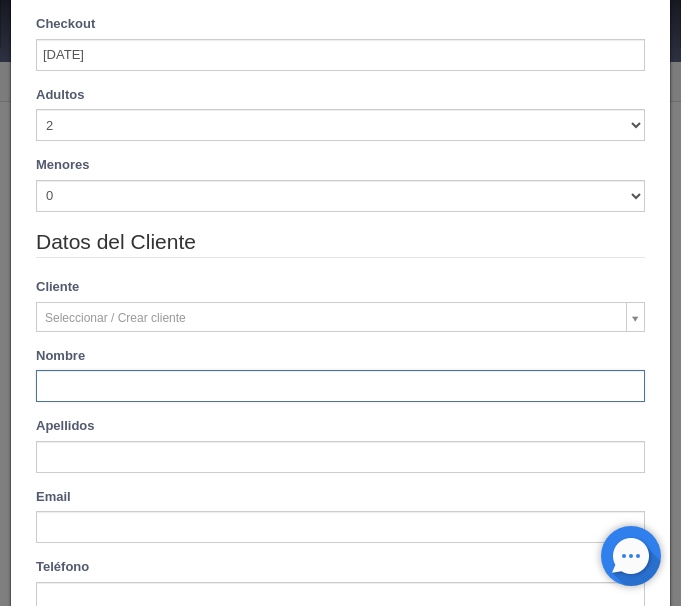 click at bounding box center [340, 386] 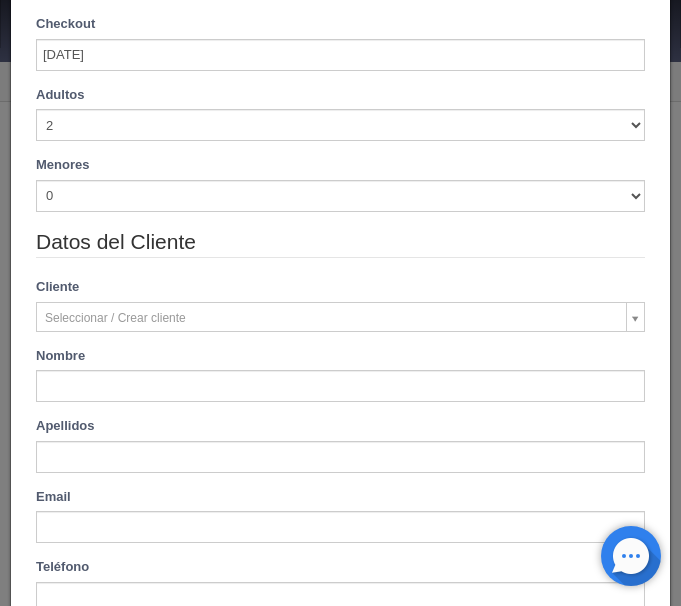 type on "[PERSON_NAME]" 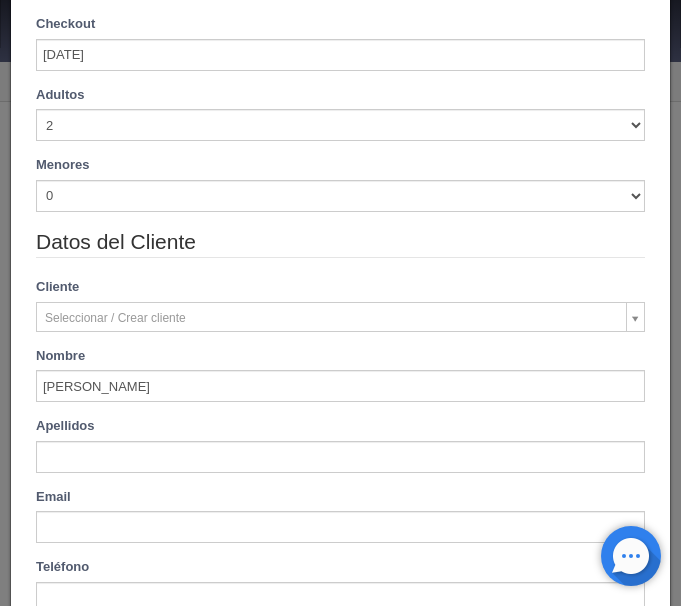 type on "[PERSON_NAME]" 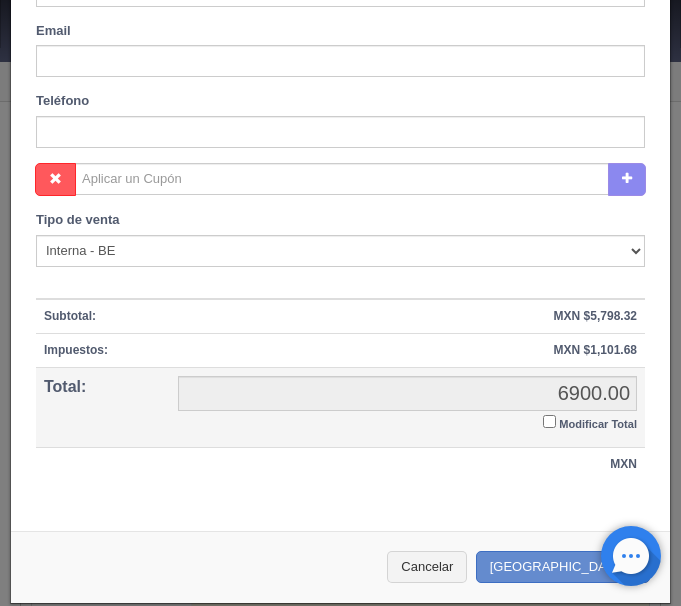 scroll, scrollTop: 815, scrollLeft: 0, axis: vertical 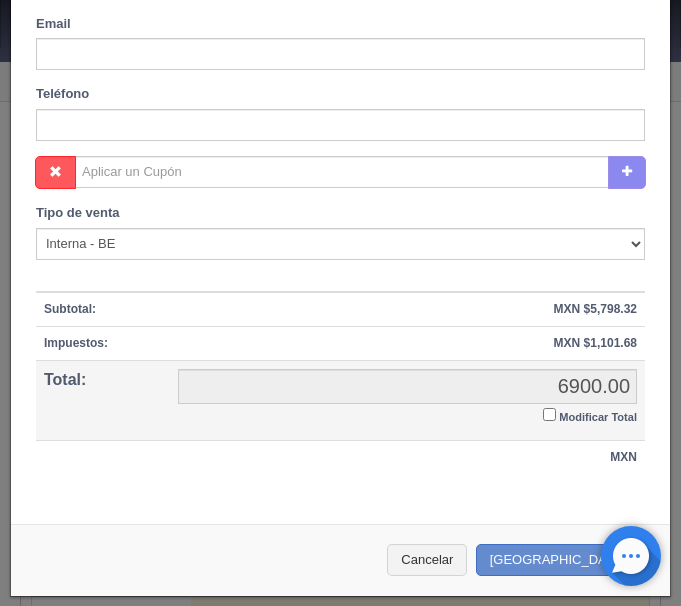 click on "Modificar Total" at bounding box center (549, 414) 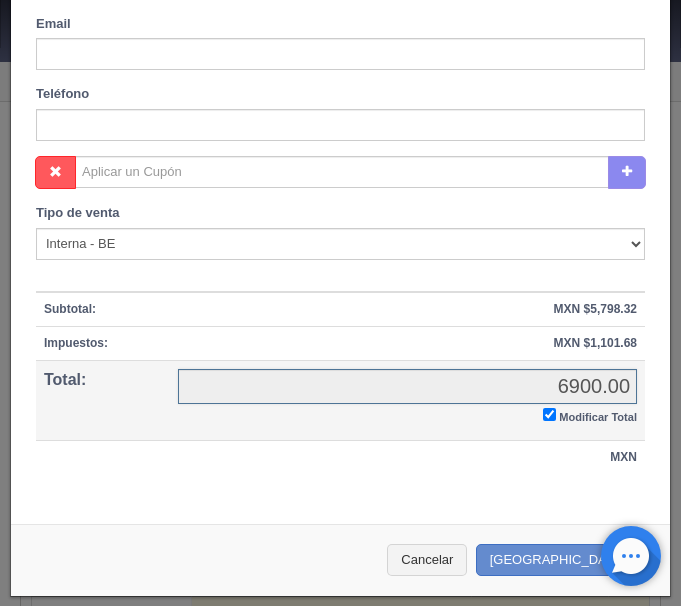 checkbox on "true" 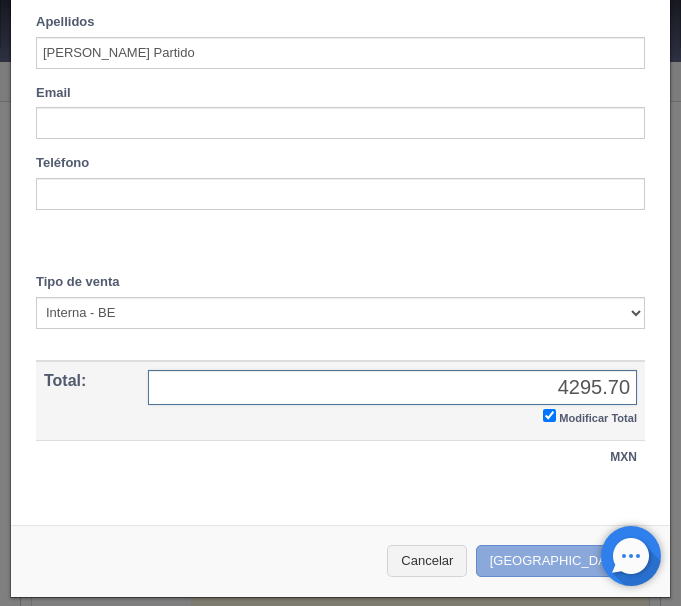 type on "4295.70" 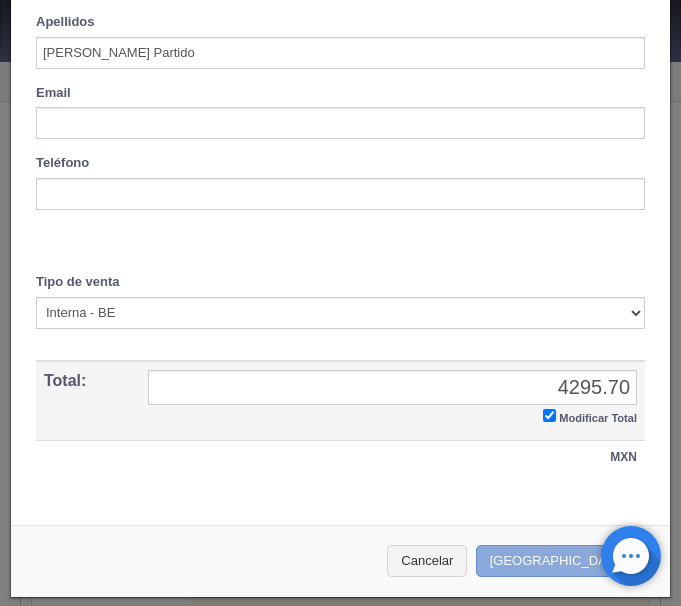 click on "Crear Reserva" at bounding box center (563, 561) 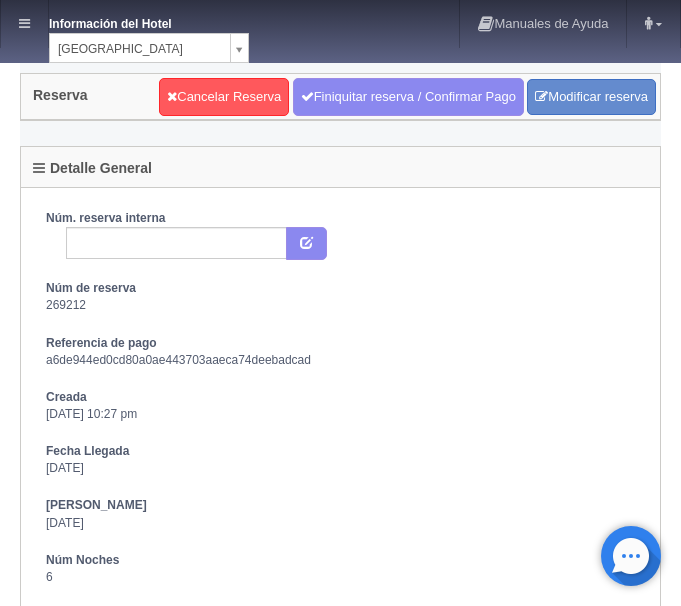 scroll, scrollTop: 0, scrollLeft: 0, axis: both 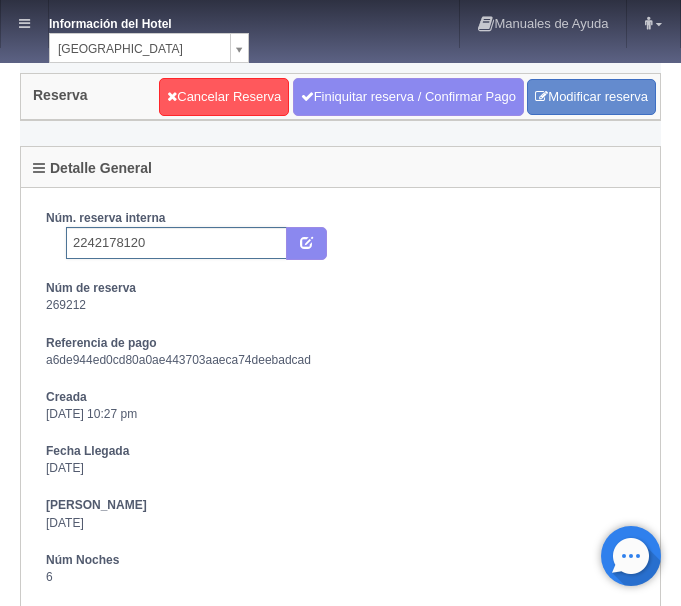 click on "2242178120" at bounding box center (176, 243) 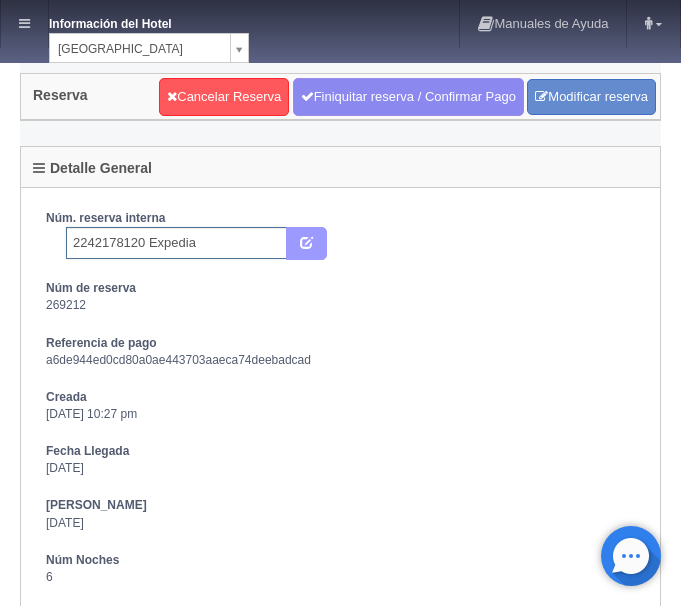 type on "2242178120 Expedia" 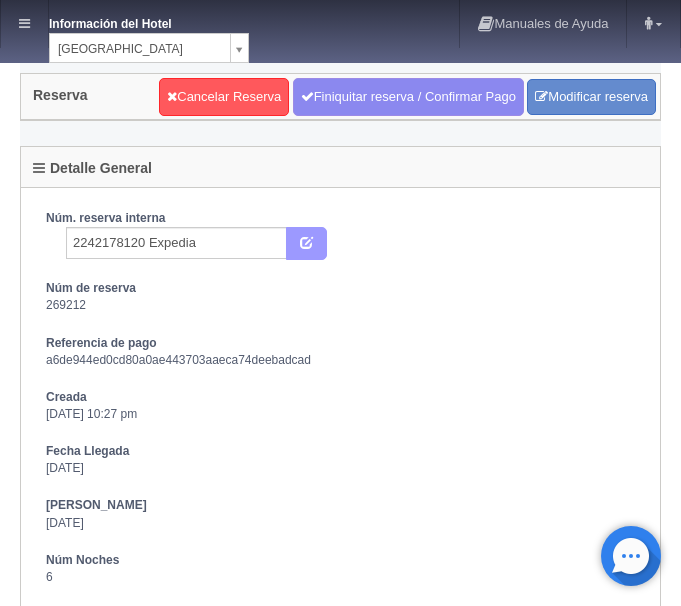 click at bounding box center [306, 244] 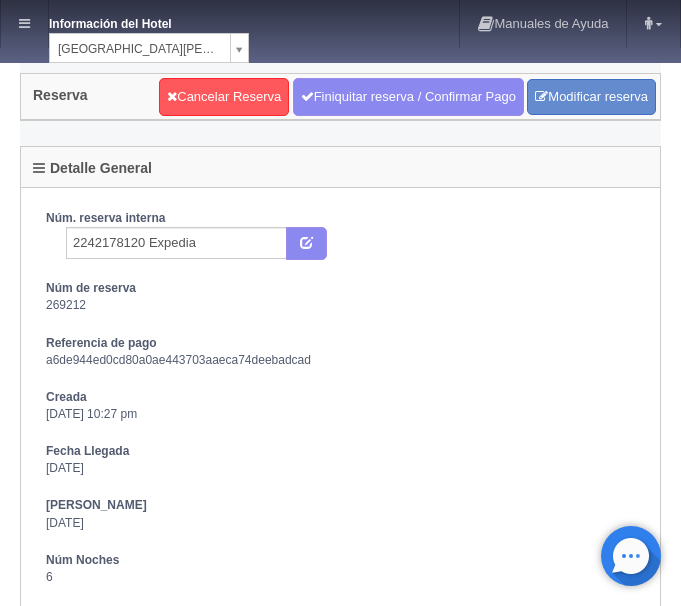 scroll, scrollTop: 0, scrollLeft: 0, axis: both 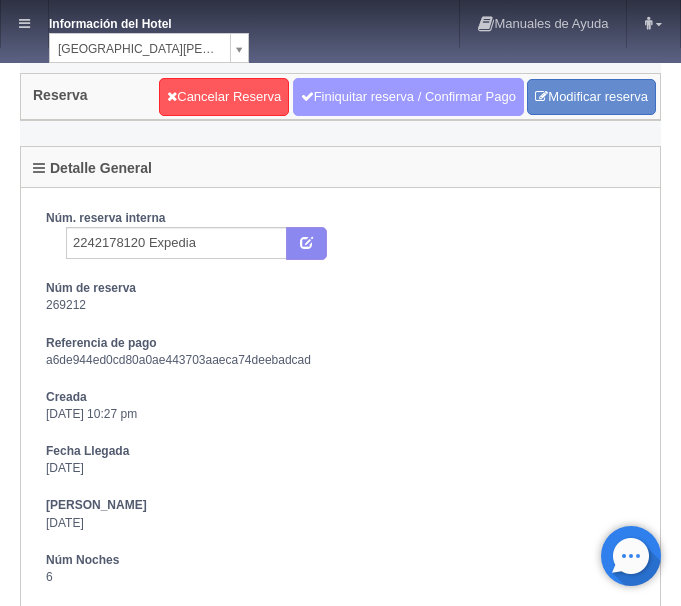 click on "Finiquitar reserva / Confirmar Pago" at bounding box center (408, 97) 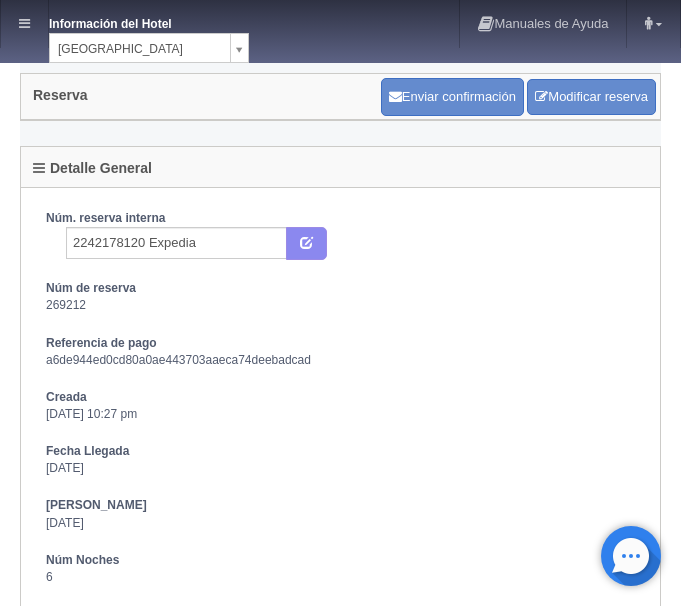 scroll, scrollTop: 0, scrollLeft: 0, axis: both 